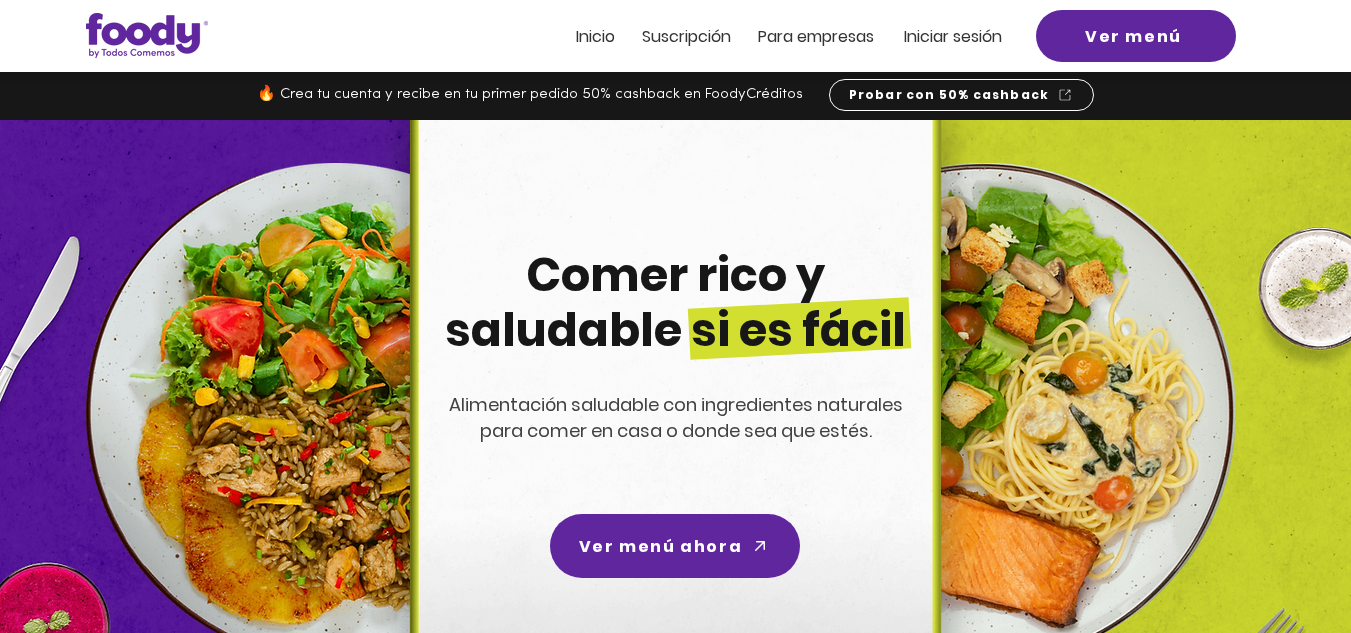 scroll, scrollTop: 0, scrollLeft: 0, axis: both 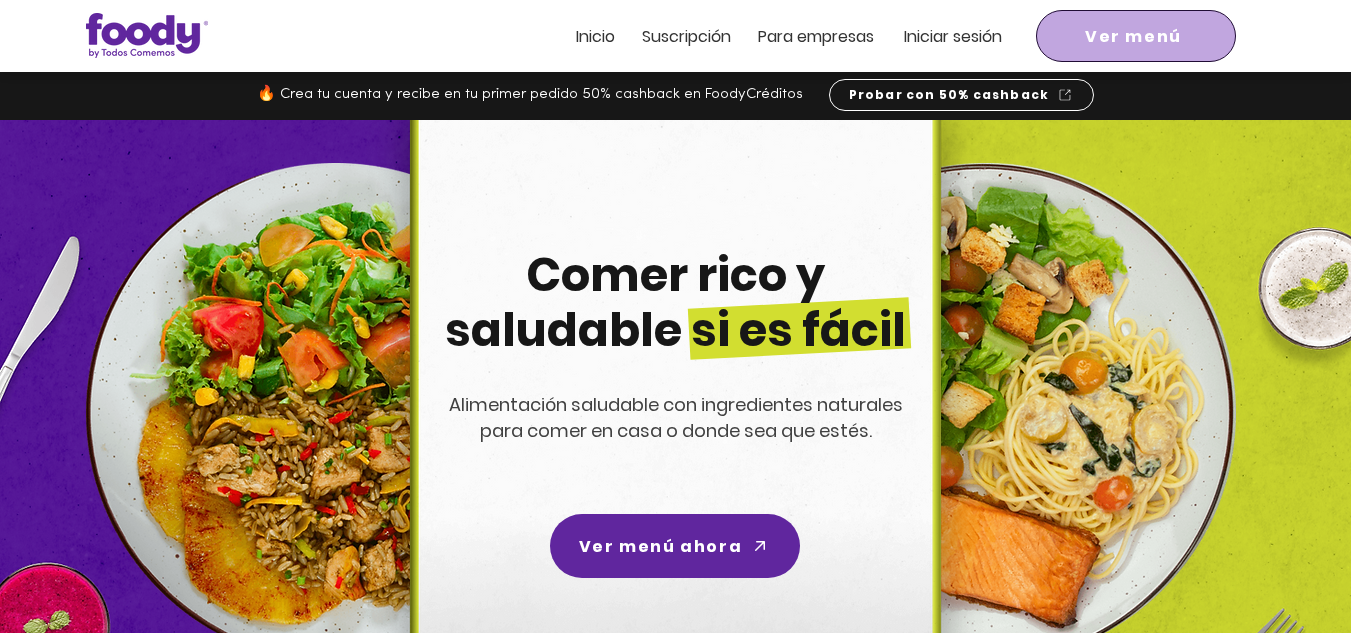 click on "Ver menú" at bounding box center (1133, 36) 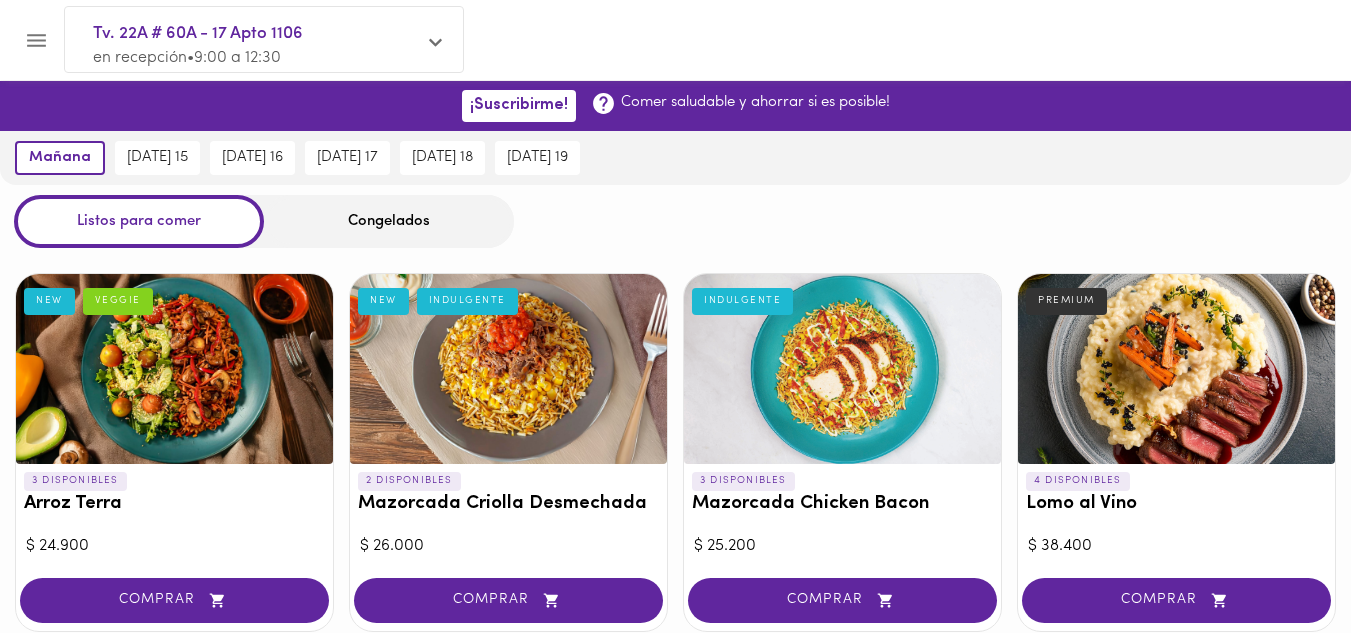 scroll, scrollTop: 0, scrollLeft: 0, axis: both 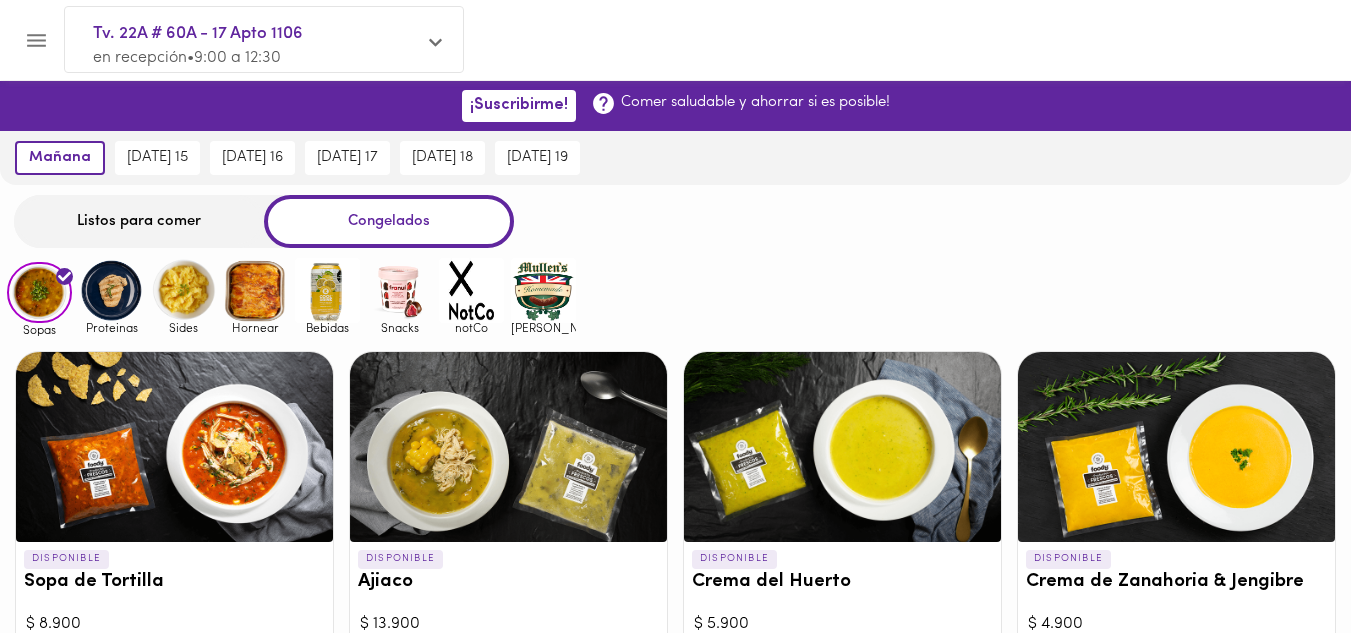 click at bounding box center (111, 290) 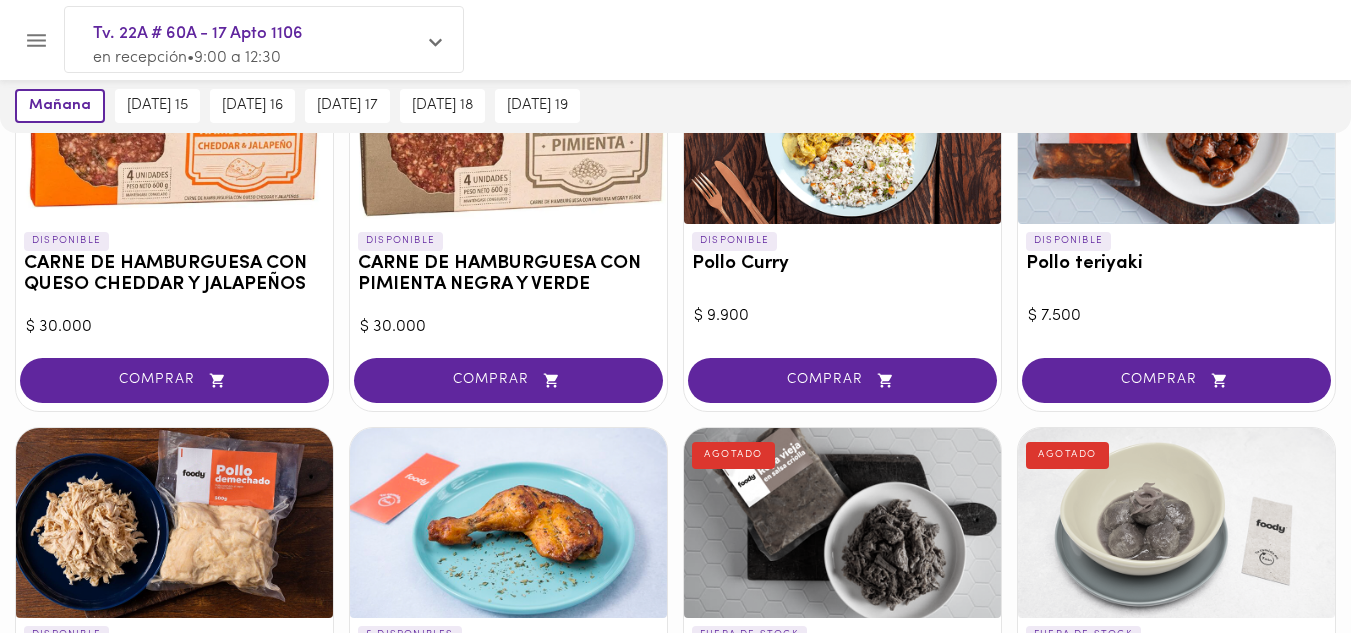 scroll, scrollTop: 500, scrollLeft: 0, axis: vertical 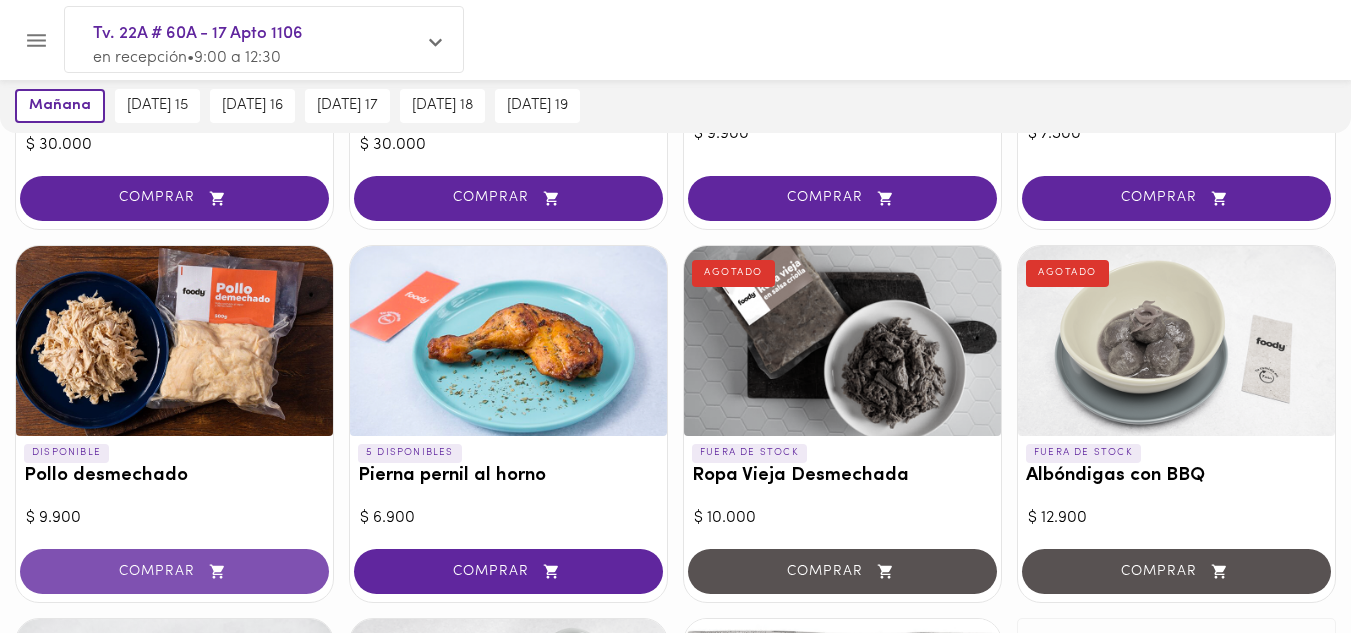 click on "COMPRAR" at bounding box center [174, 571] 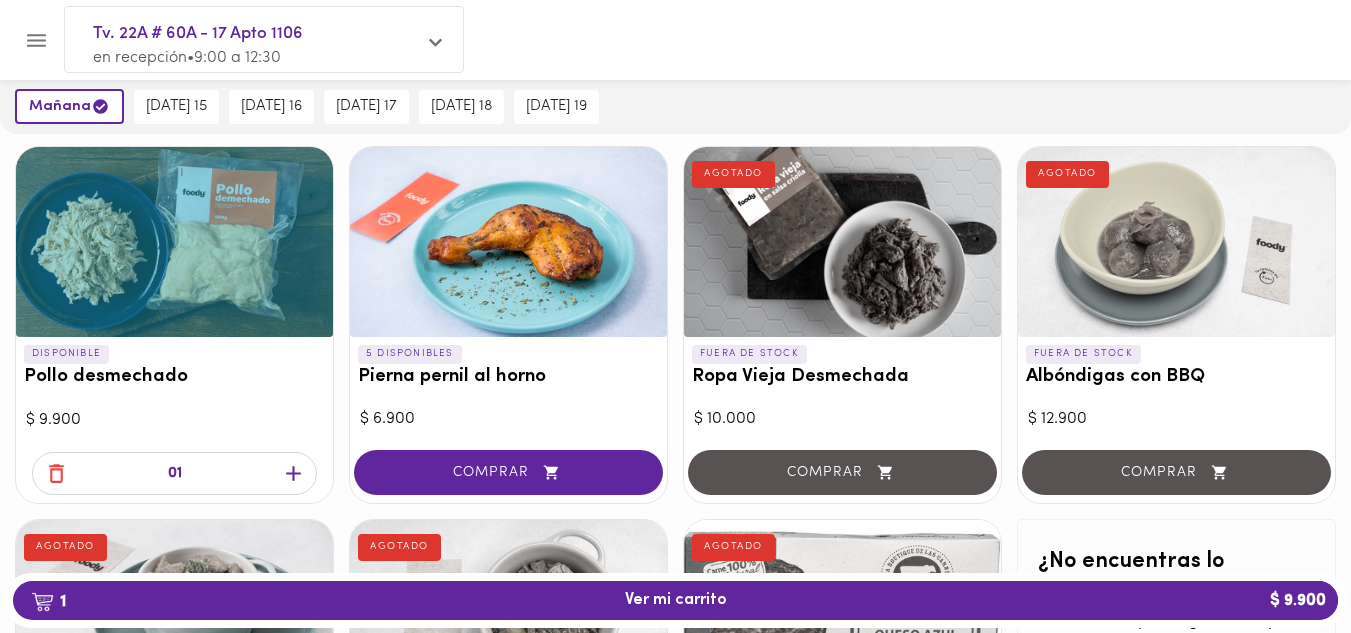scroll, scrollTop: 601, scrollLeft: 0, axis: vertical 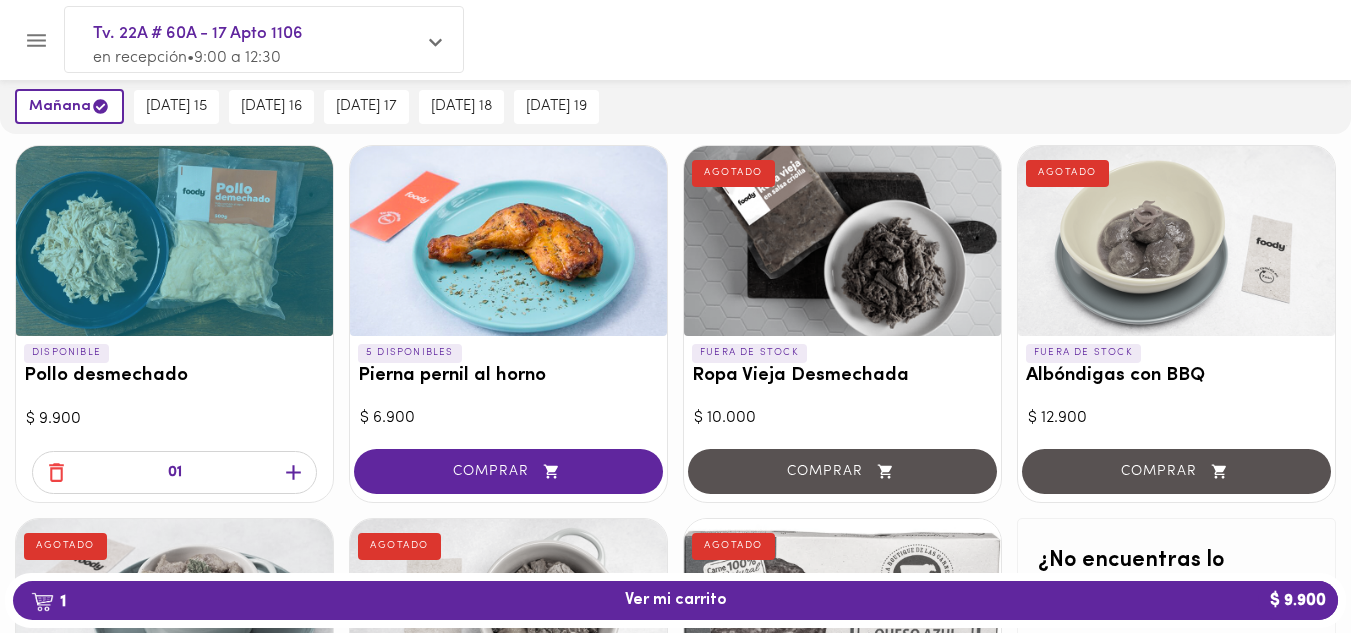 click 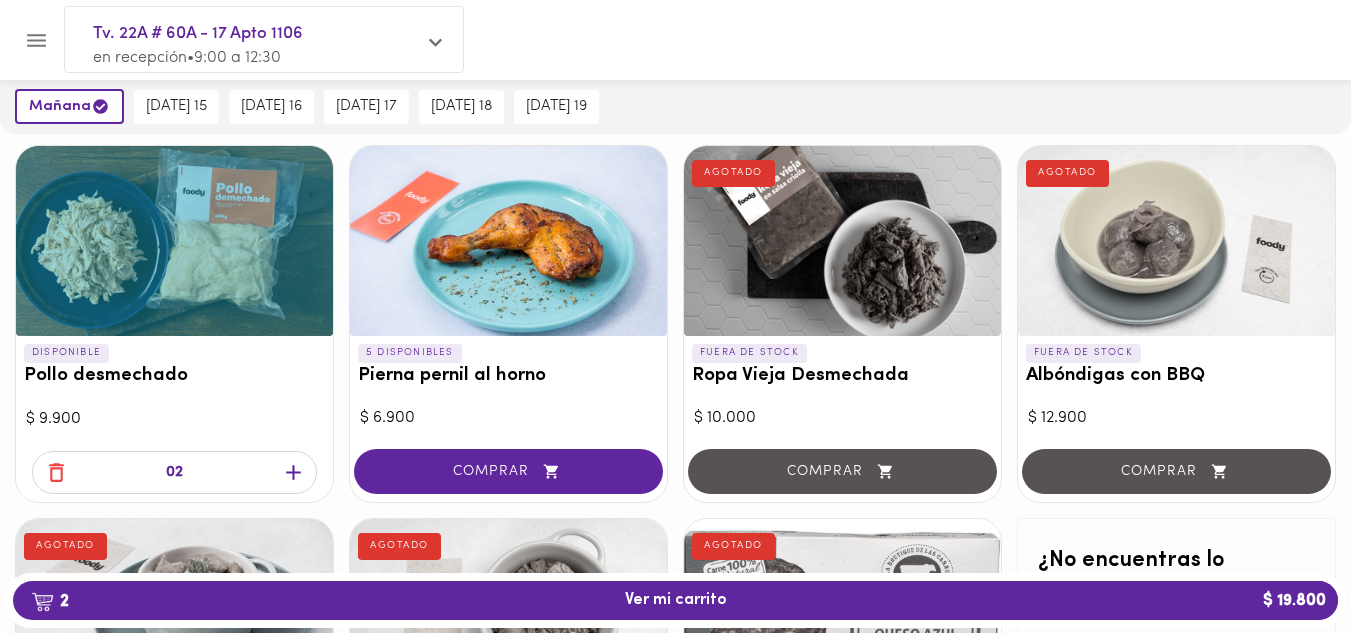 click 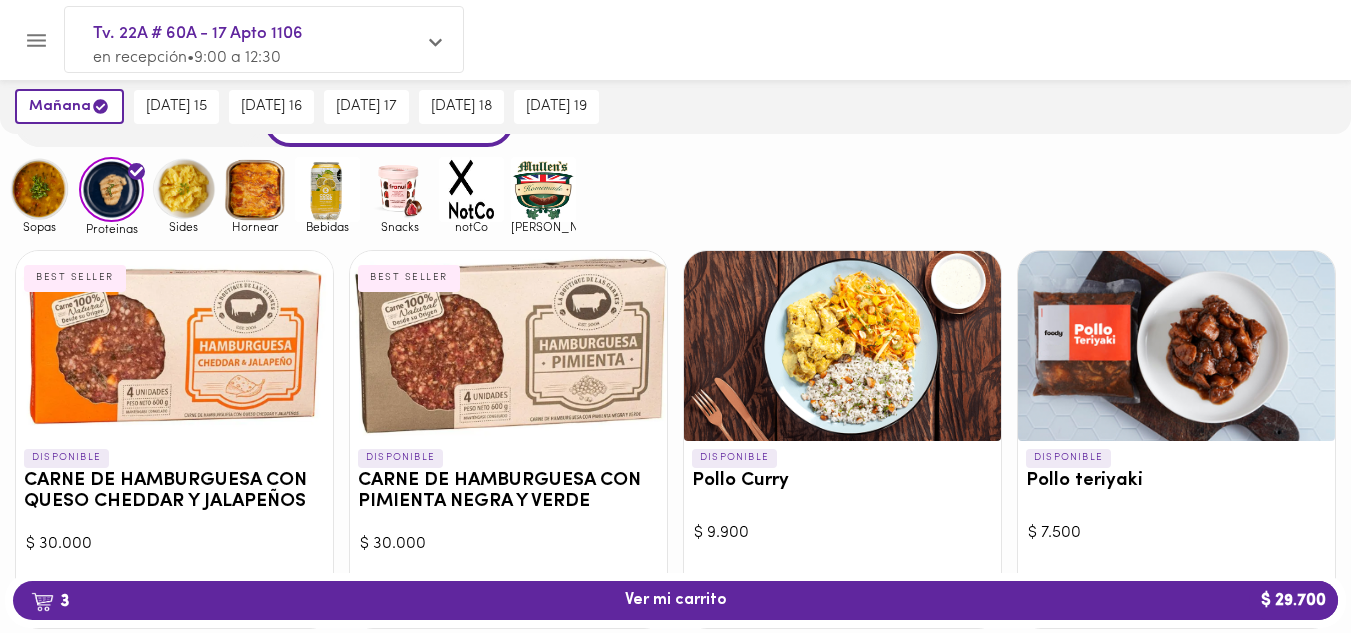scroll, scrollTop: 0, scrollLeft: 0, axis: both 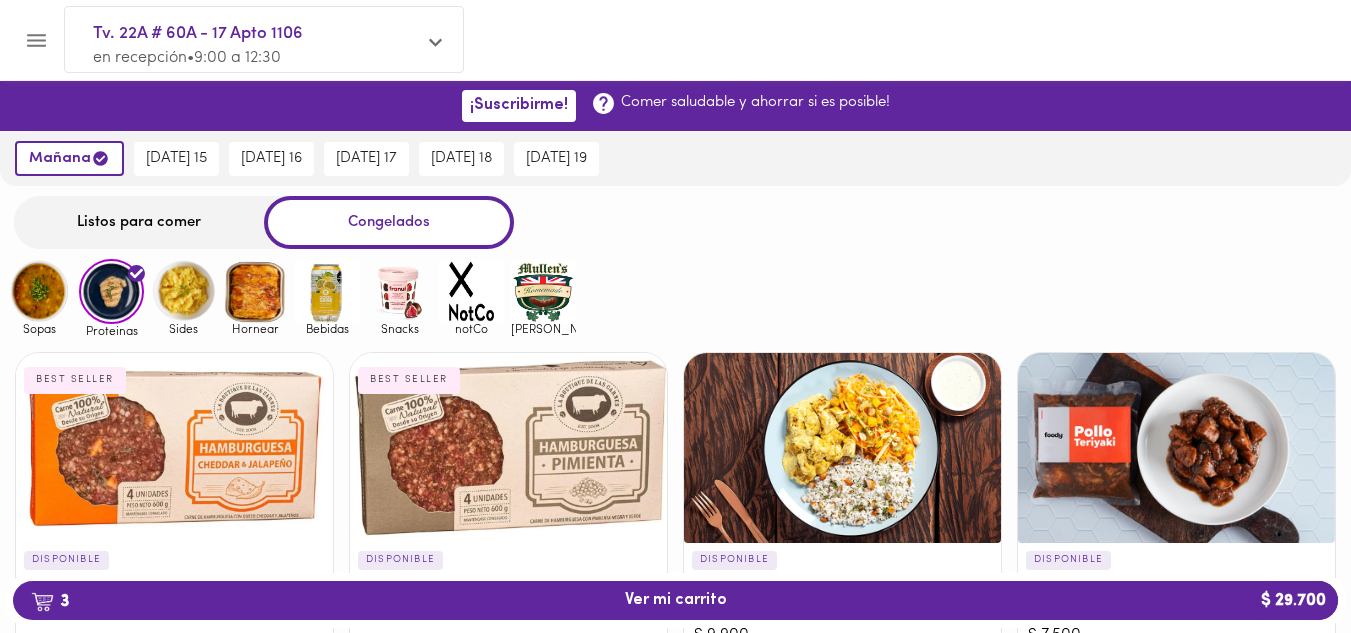 click at bounding box center (39, 291) 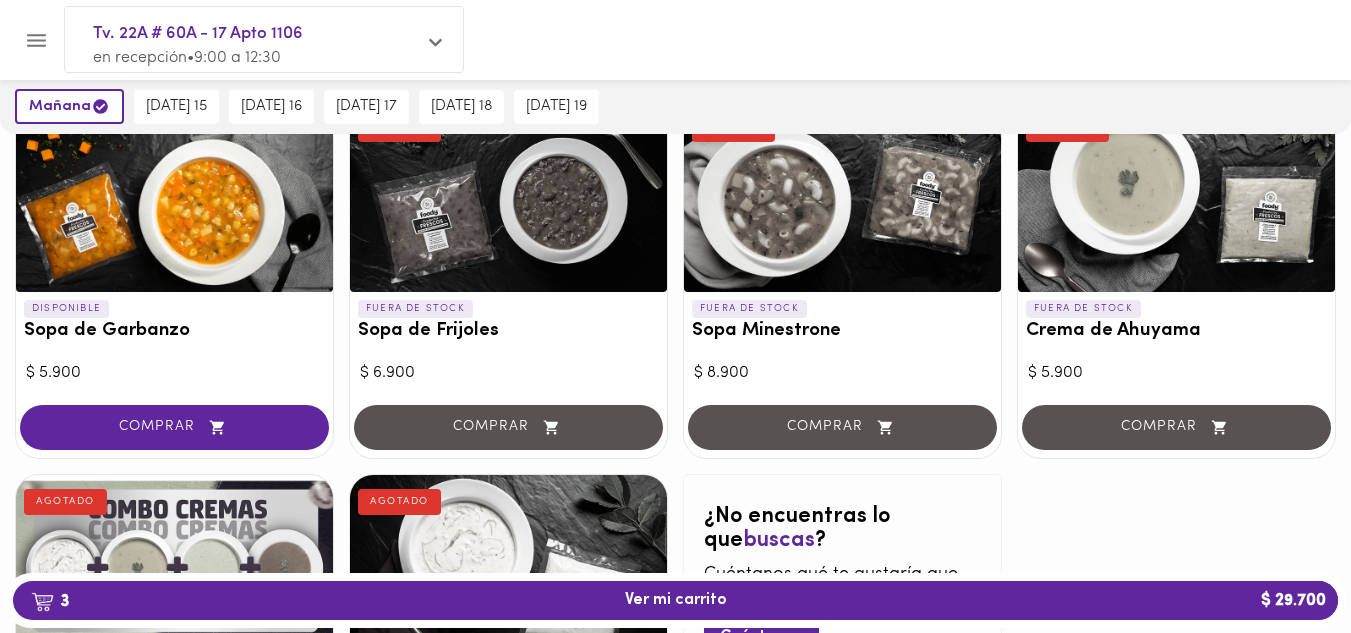 scroll, scrollTop: 1000, scrollLeft: 0, axis: vertical 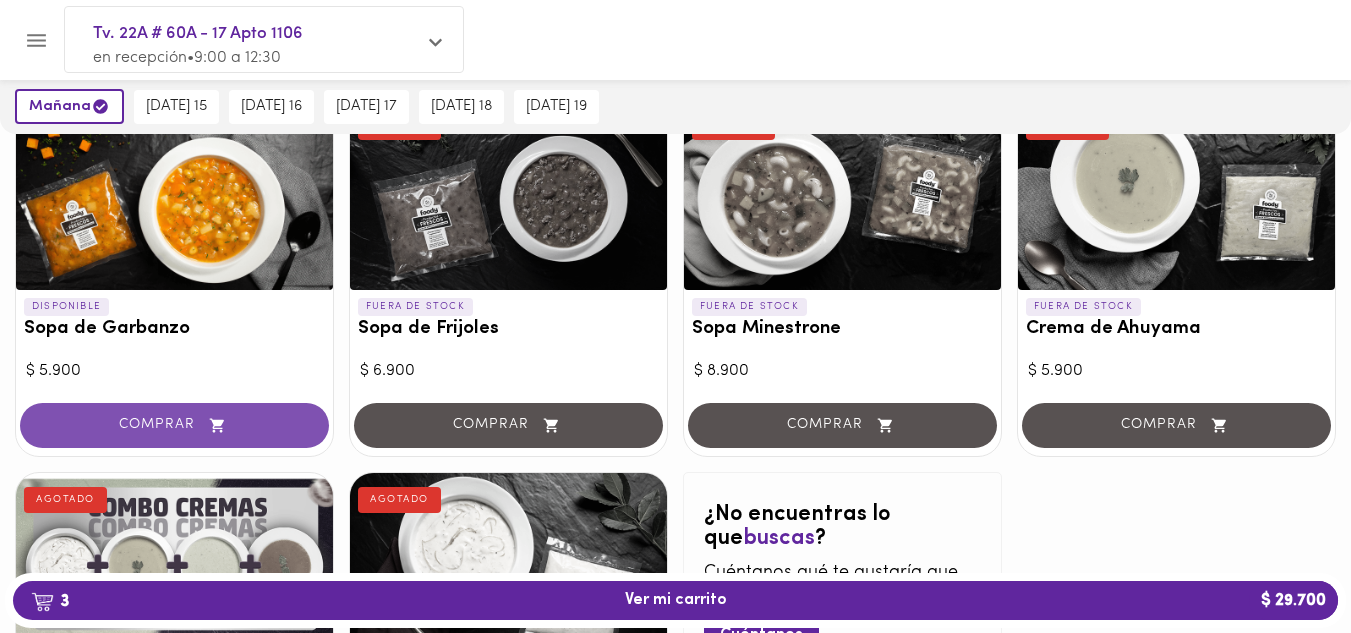 click on "COMPRAR" at bounding box center [174, 425] 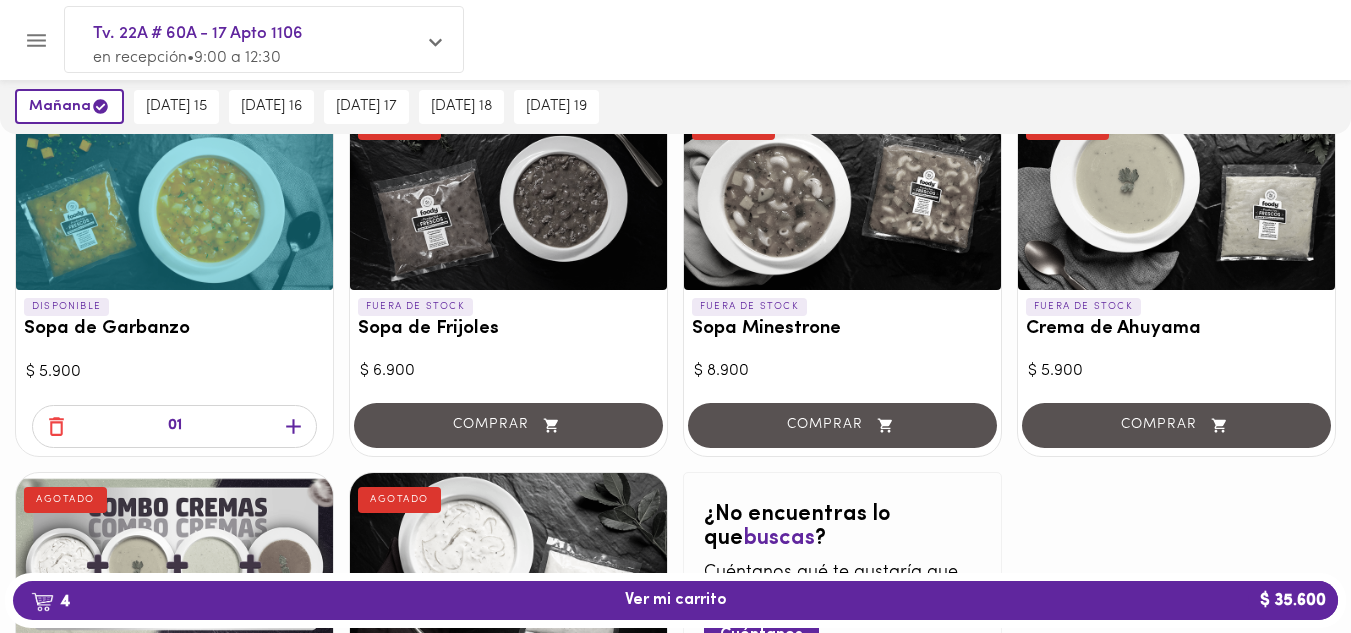 click 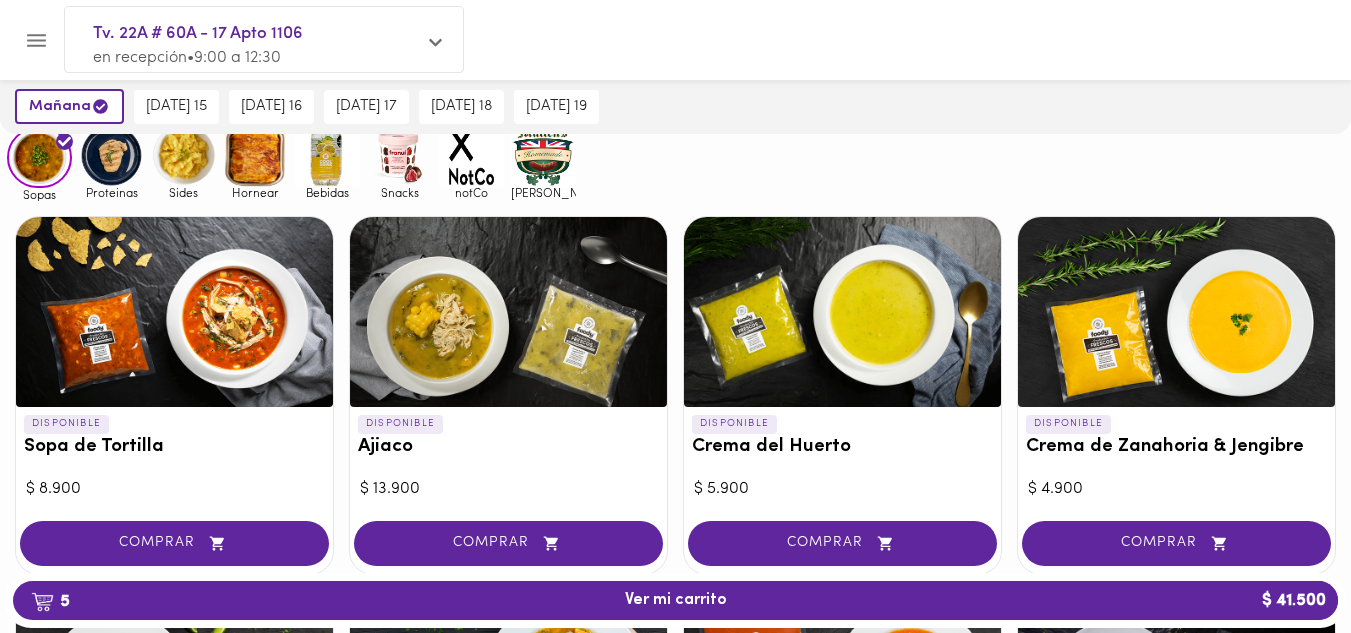 scroll, scrollTop: 0, scrollLeft: 0, axis: both 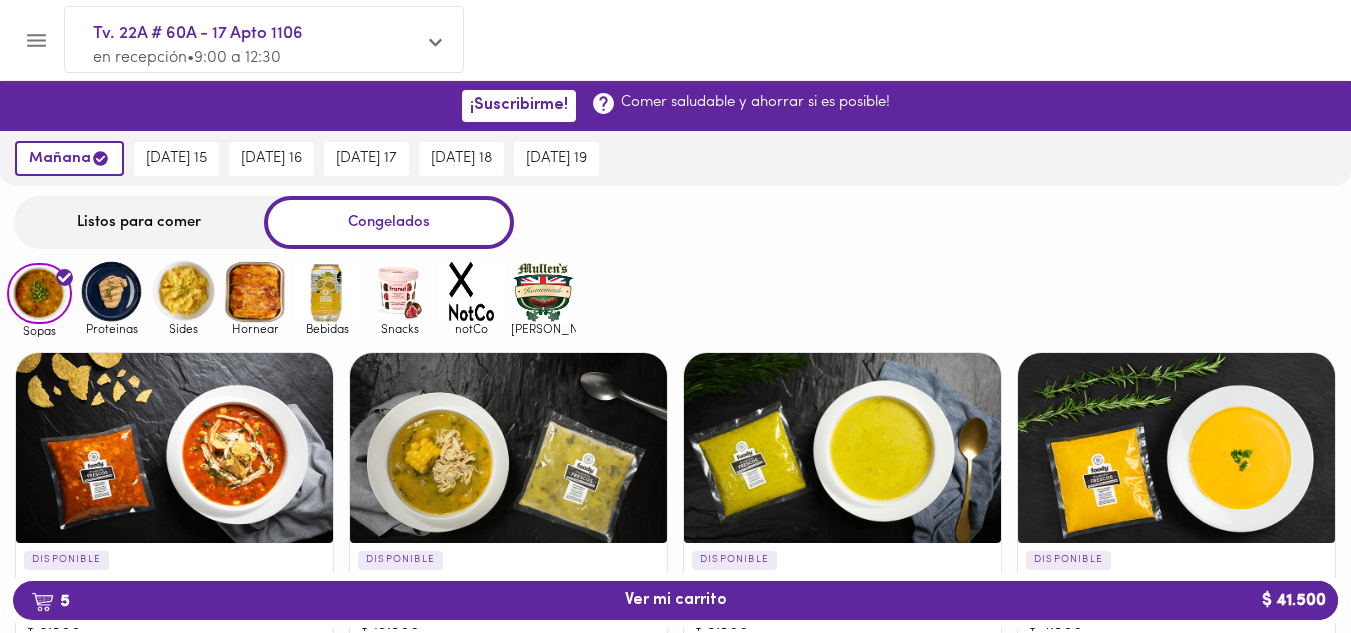click at bounding box center [183, 291] 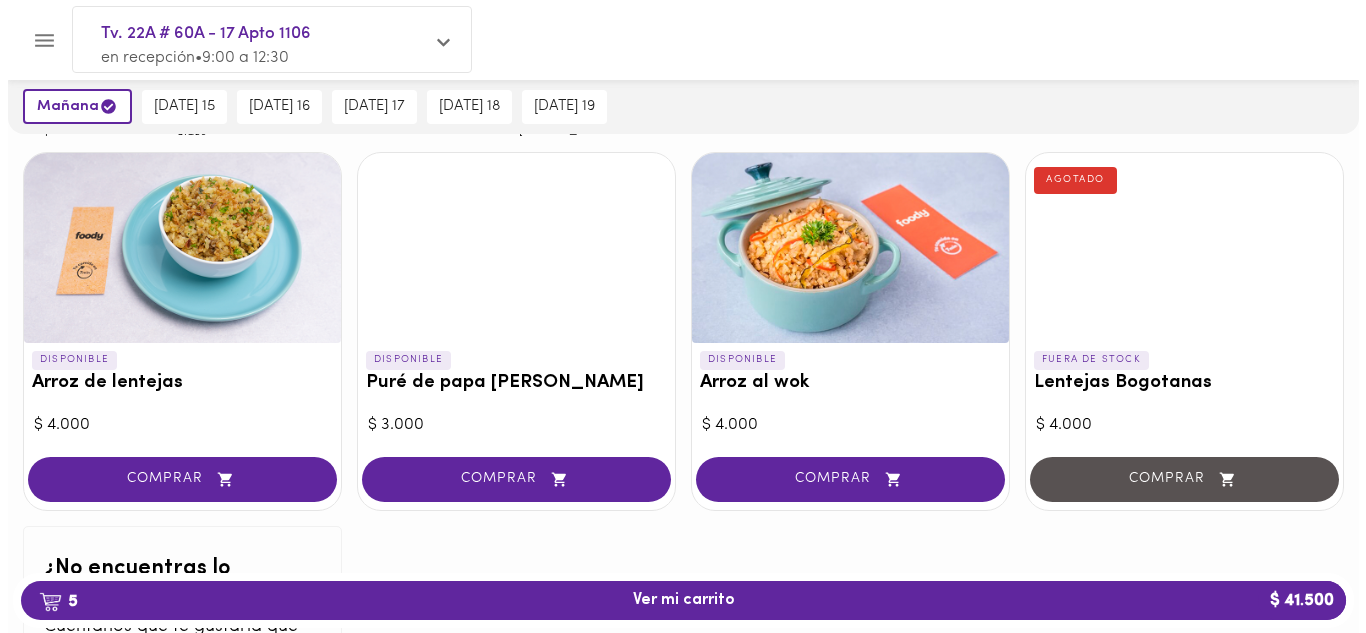 scroll, scrollTop: 300, scrollLeft: 0, axis: vertical 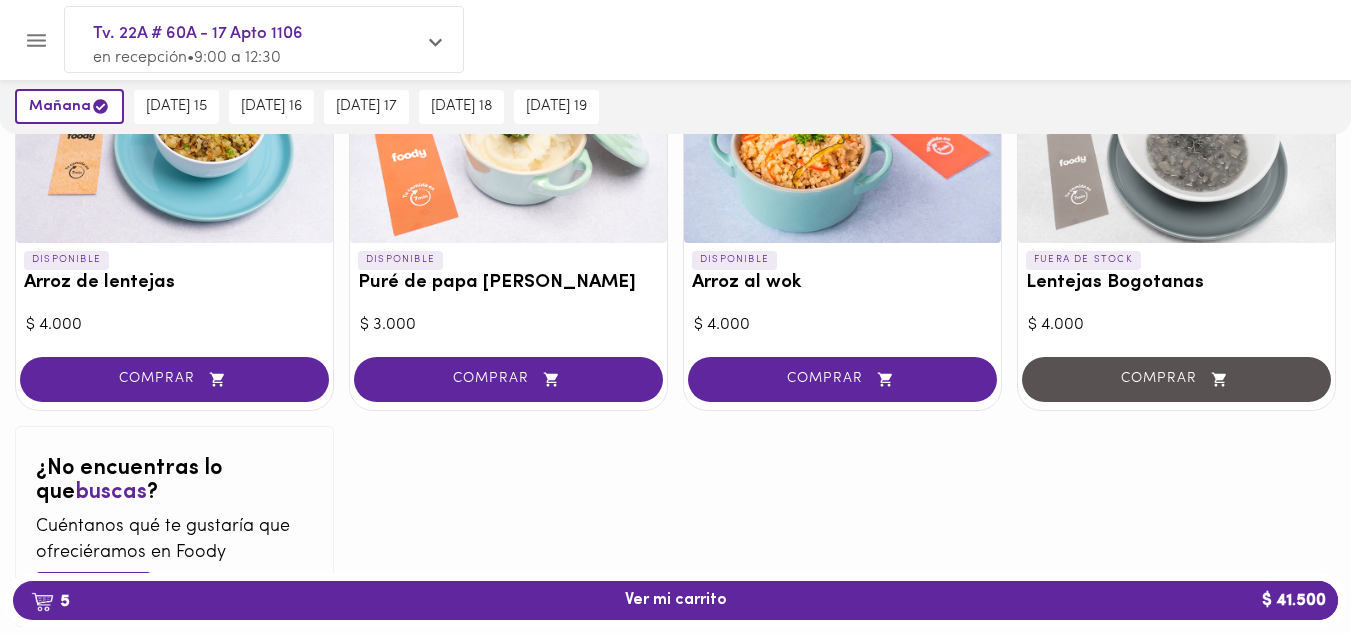 click at bounding box center [174, 148] 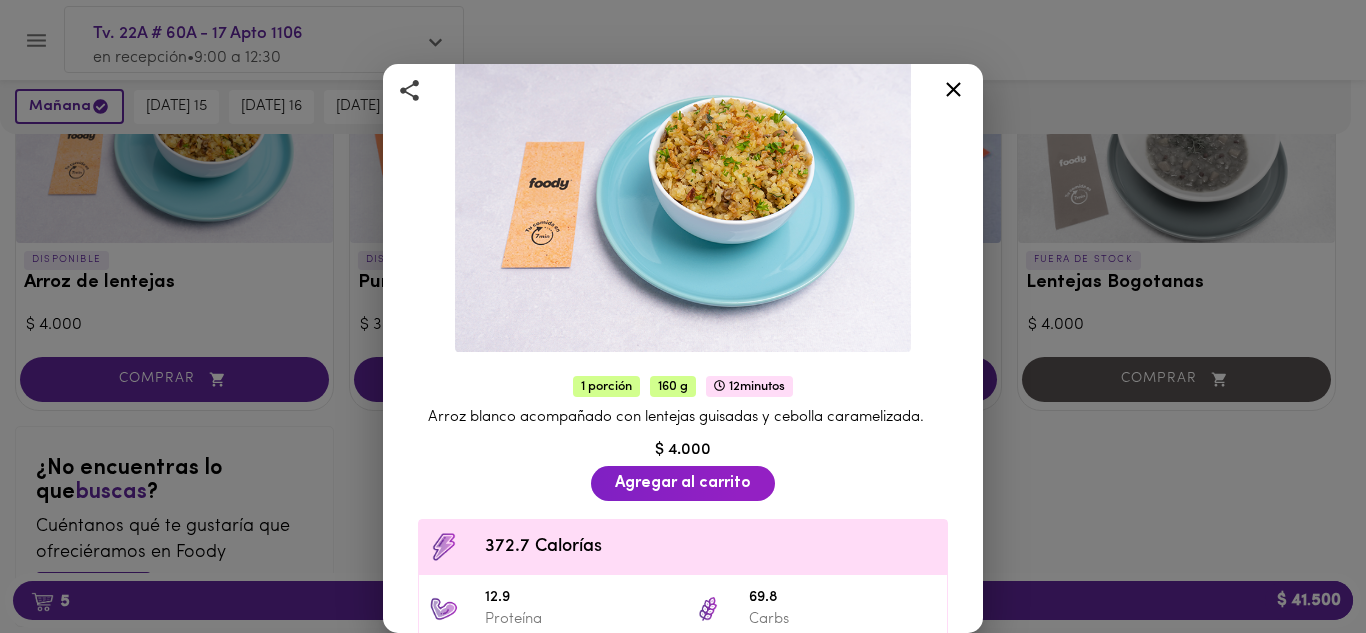 scroll, scrollTop: 200, scrollLeft: 0, axis: vertical 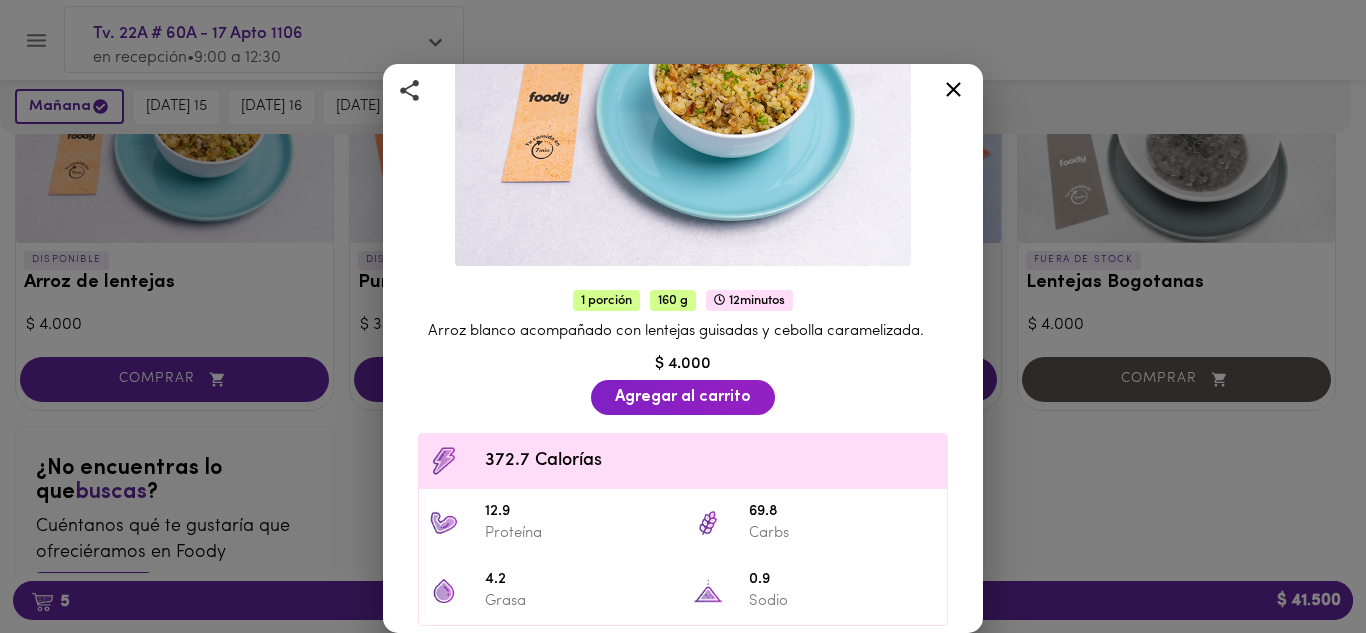 click 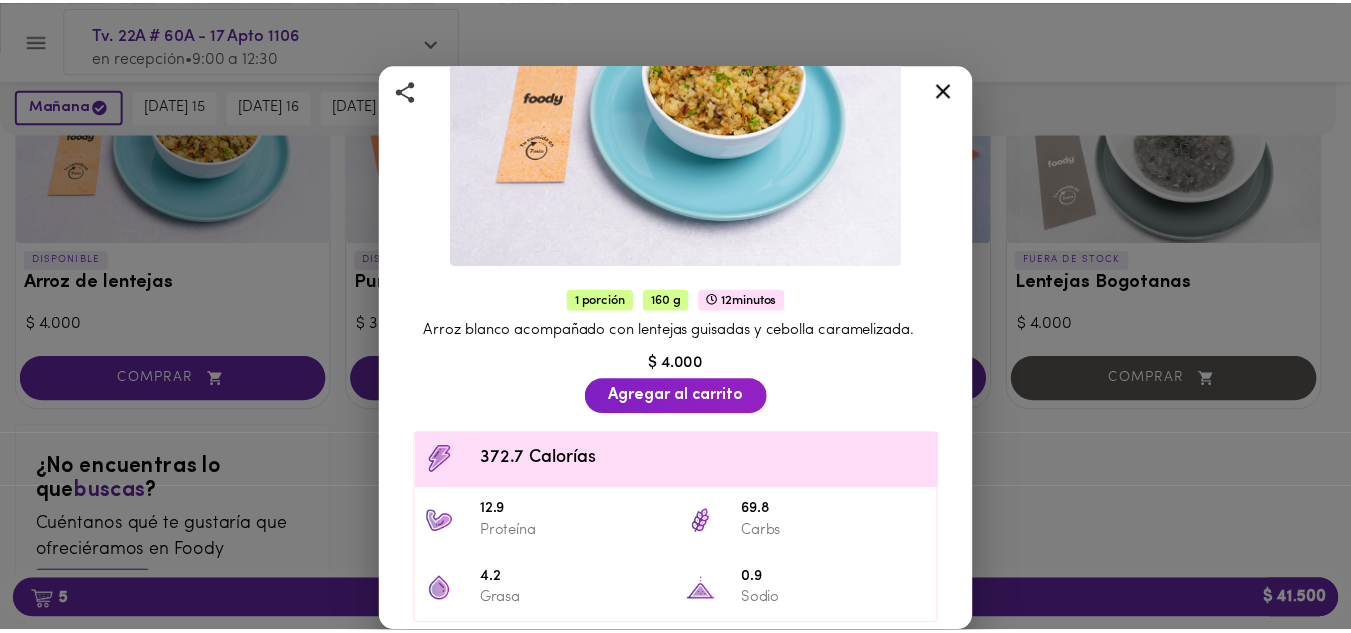 scroll, scrollTop: 0, scrollLeft: 0, axis: both 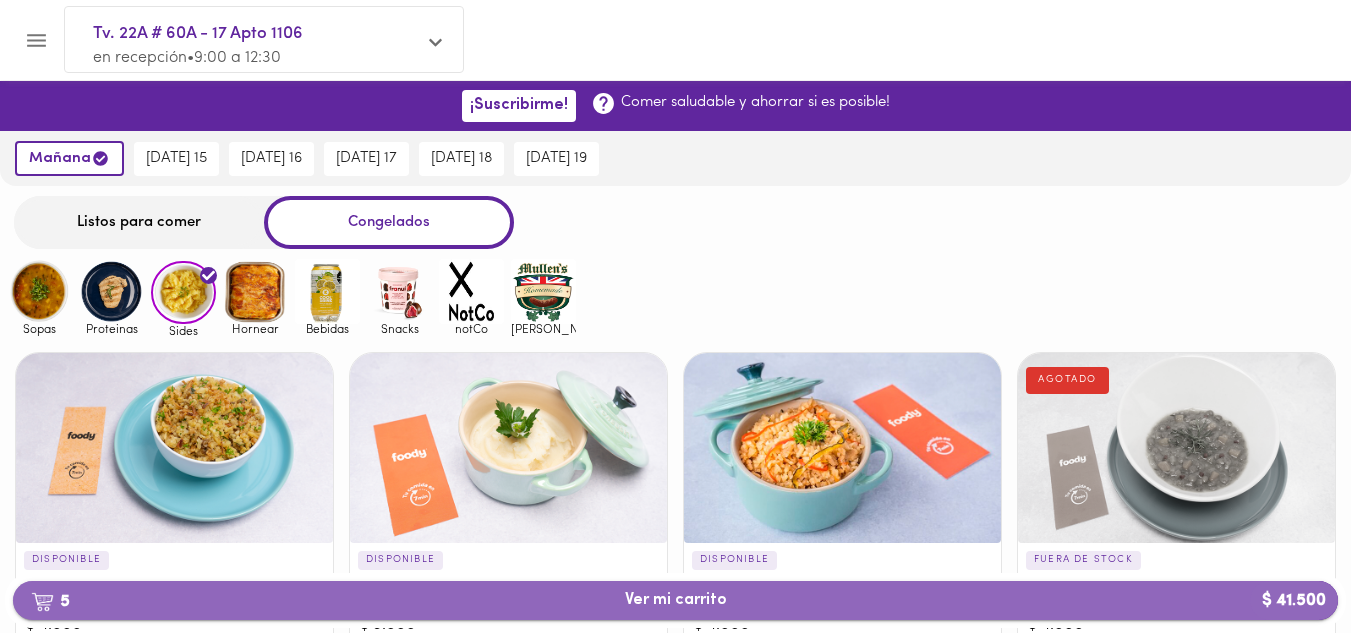 click on "5 Ver mi carrito $ 41.500" at bounding box center (675, 600) 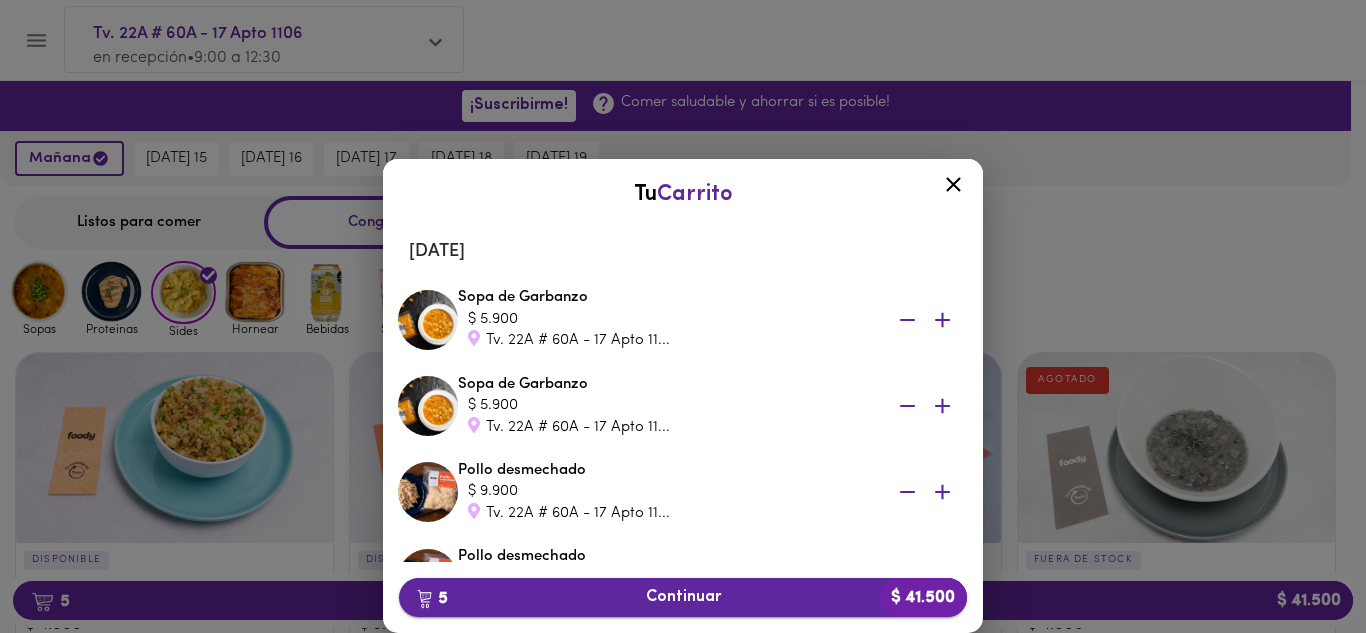 click on "5 Continuar $ 41.500" at bounding box center [683, 597] 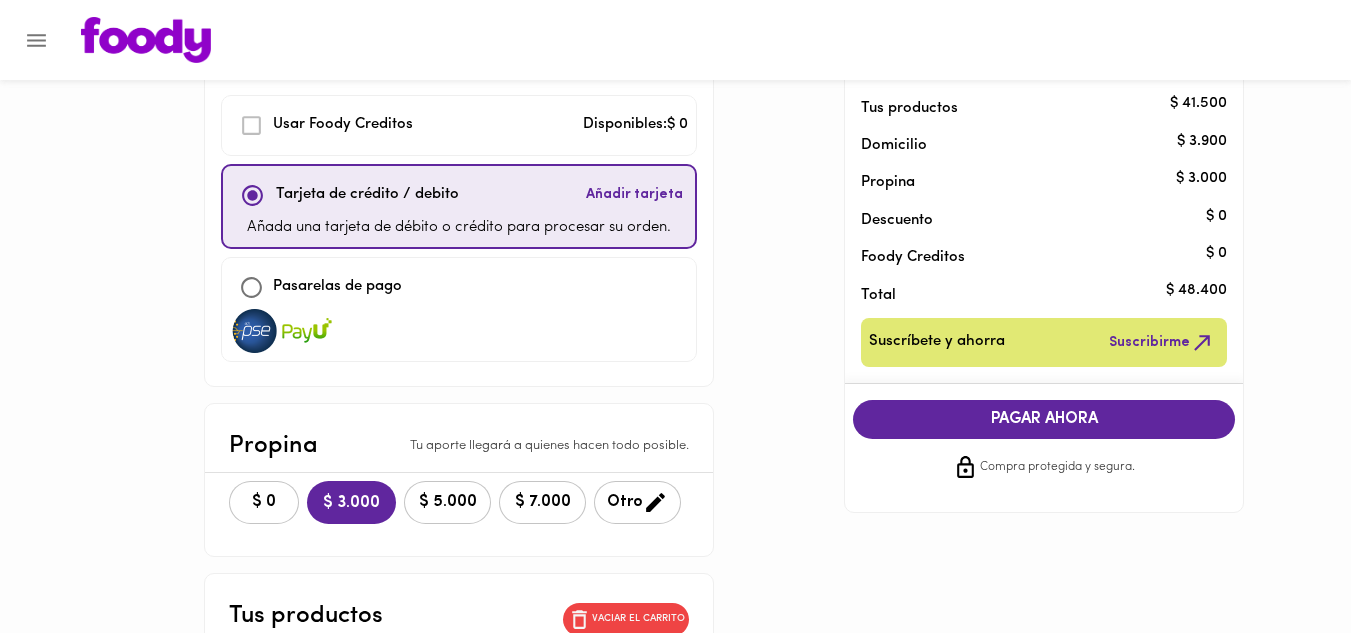 scroll, scrollTop: 200, scrollLeft: 0, axis: vertical 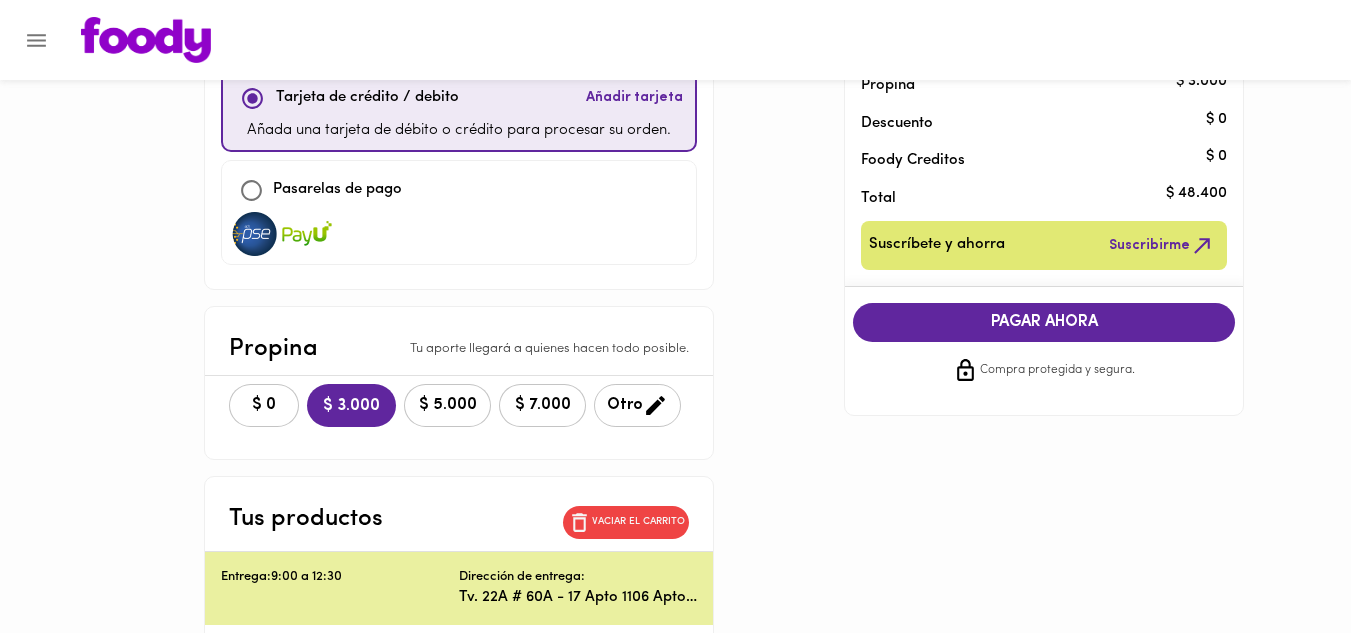 click 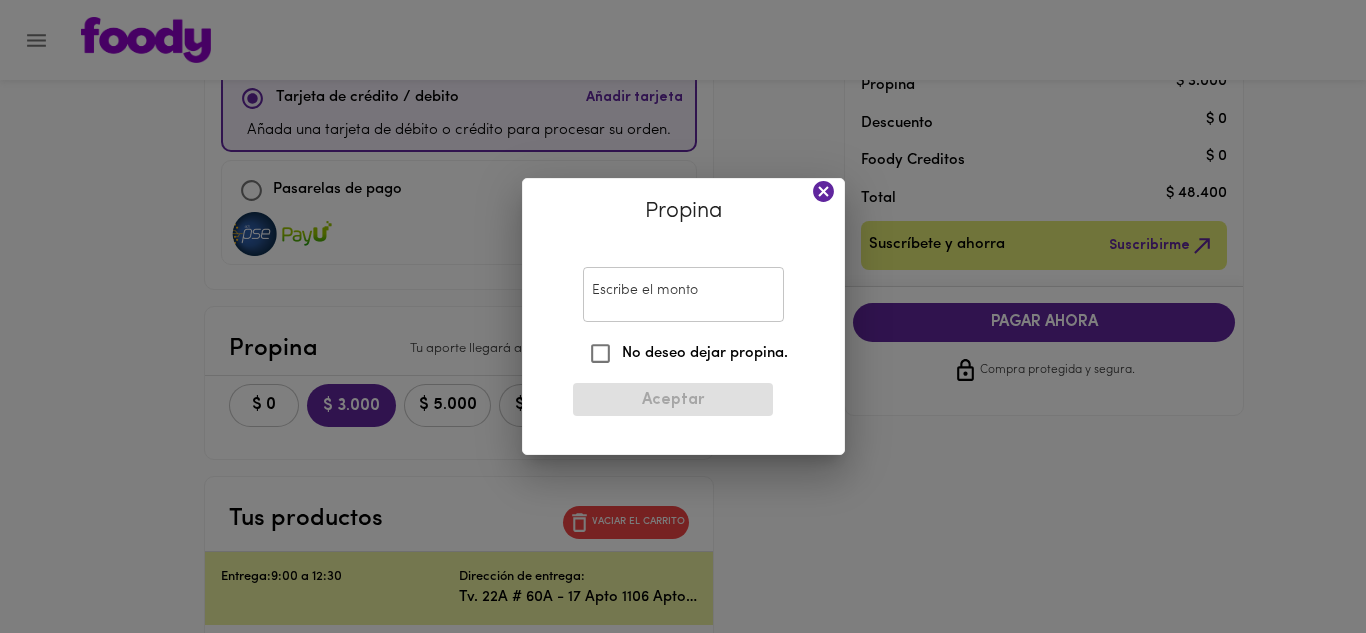 click on "Escribe el monto" at bounding box center (683, 294) 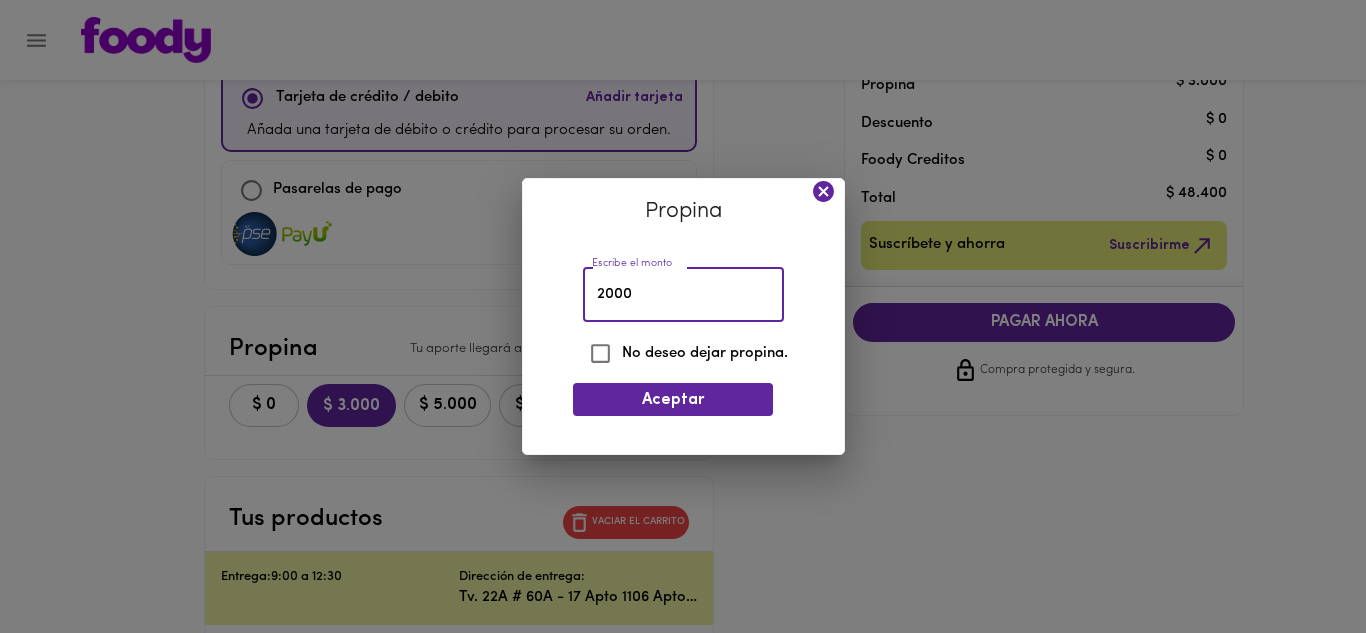 type on "2000" 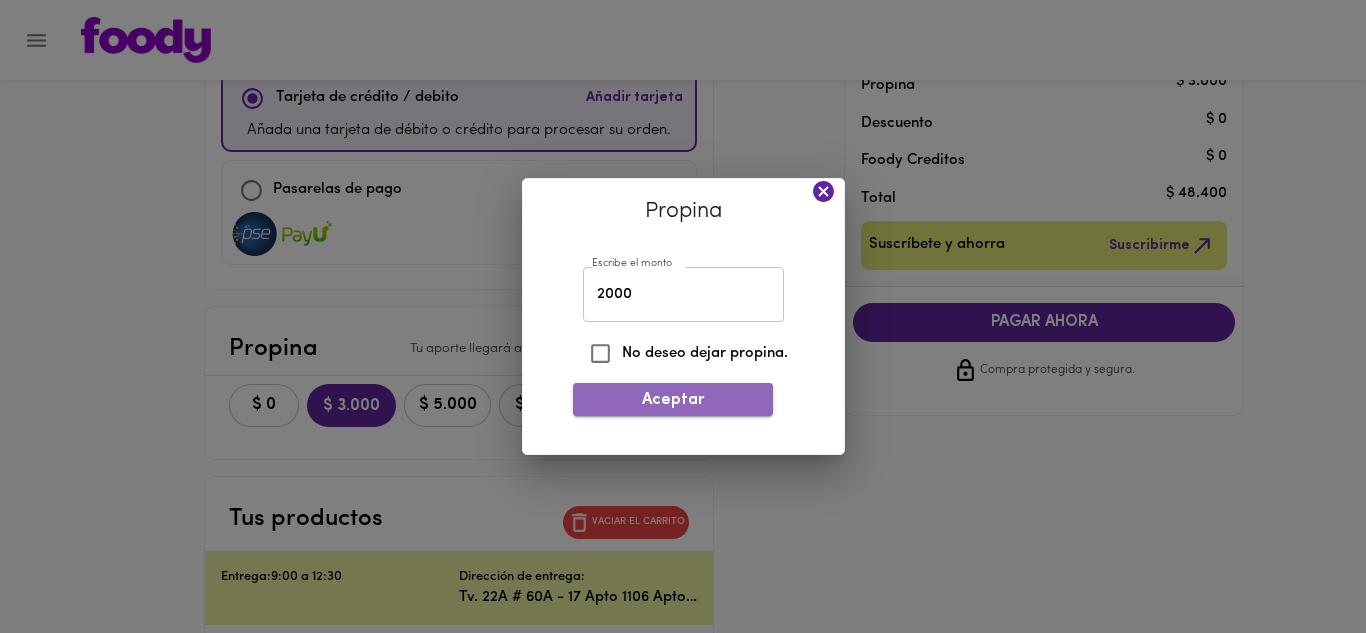 click on "Aceptar" at bounding box center (673, 400) 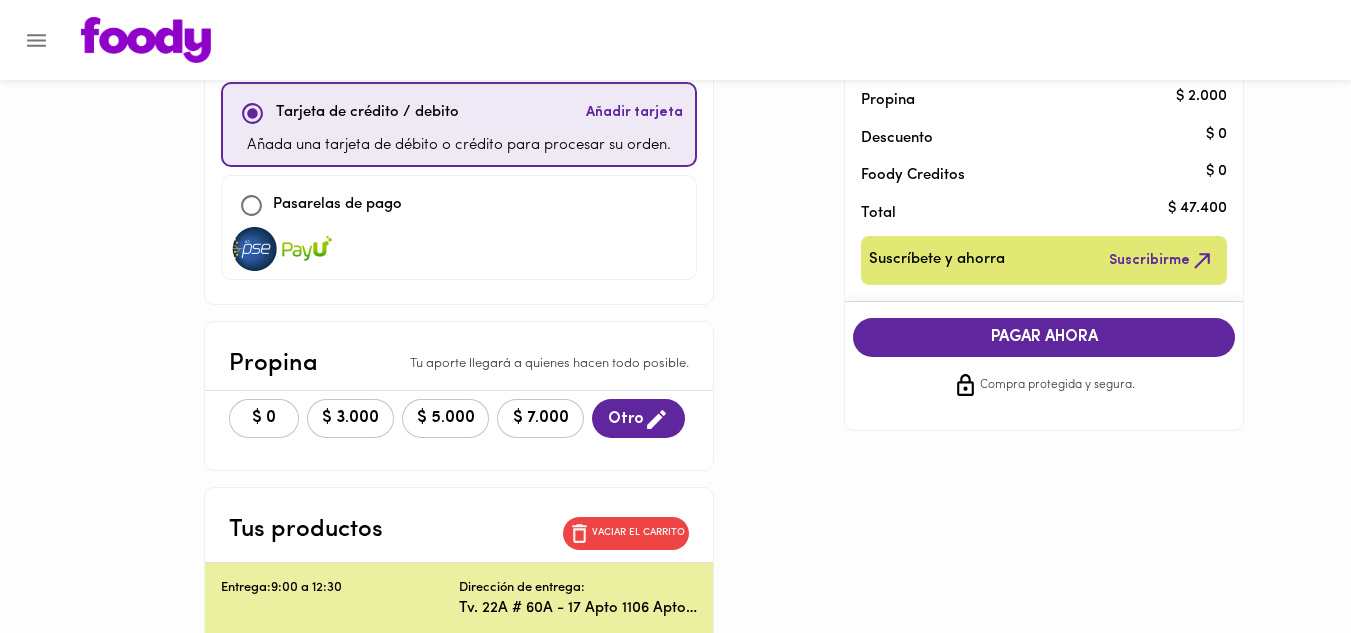 scroll, scrollTop: 0, scrollLeft: 0, axis: both 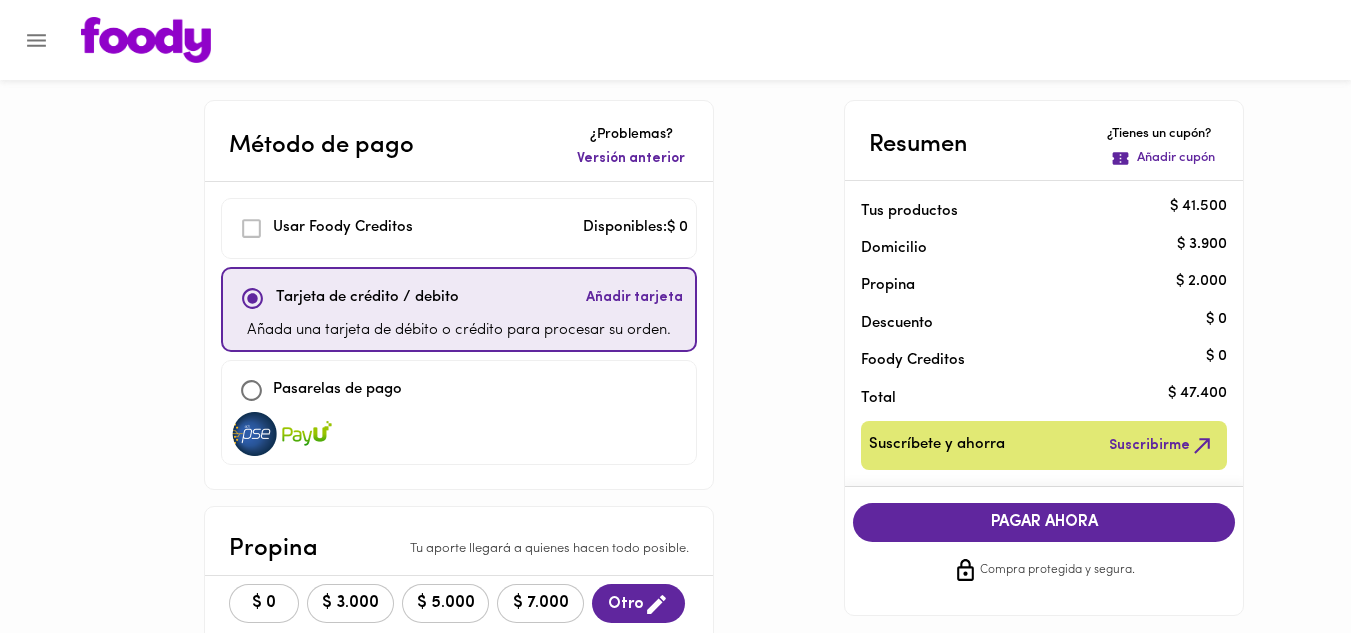 click on "Pasarelas de pago" at bounding box center [337, 390] 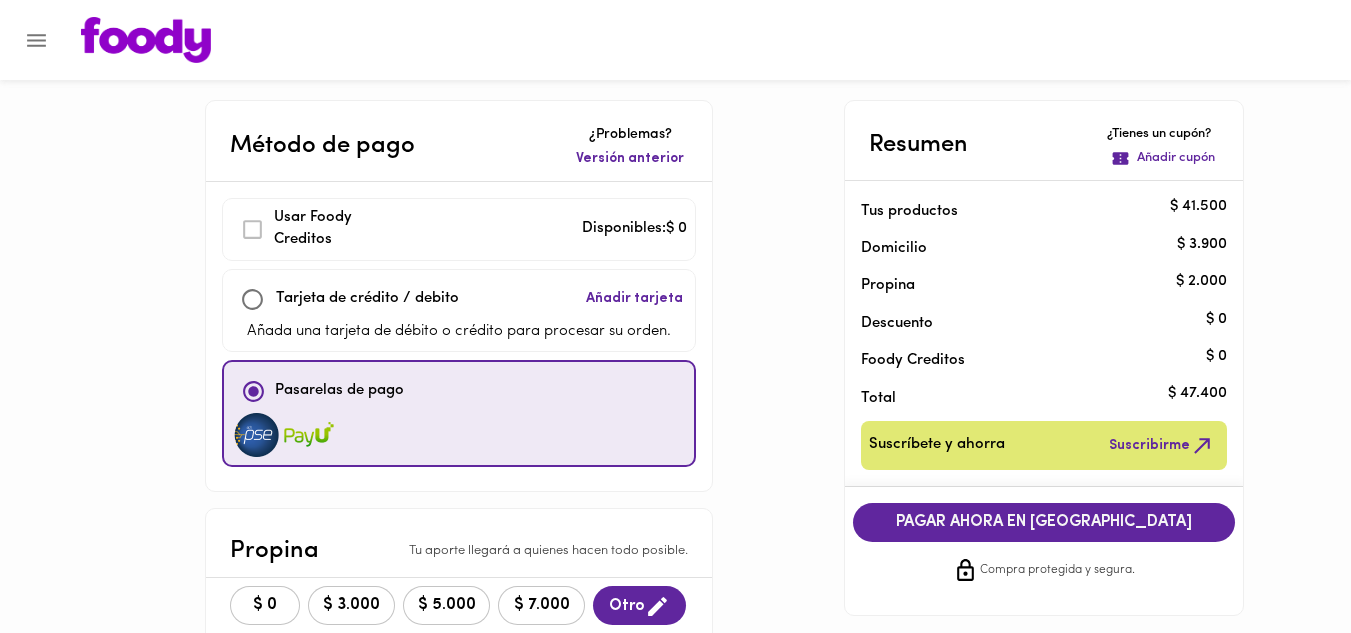 click on "PAGAR AHORA EN PASARELA" at bounding box center [1044, 522] 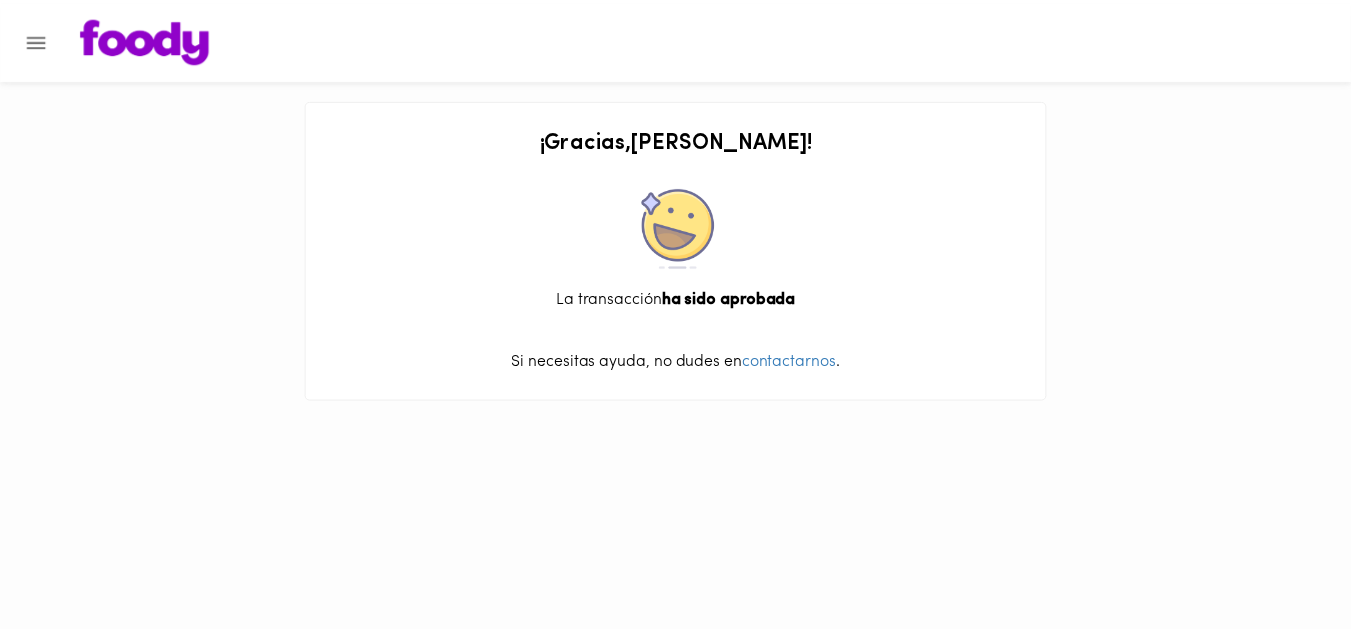 scroll, scrollTop: 0, scrollLeft: 0, axis: both 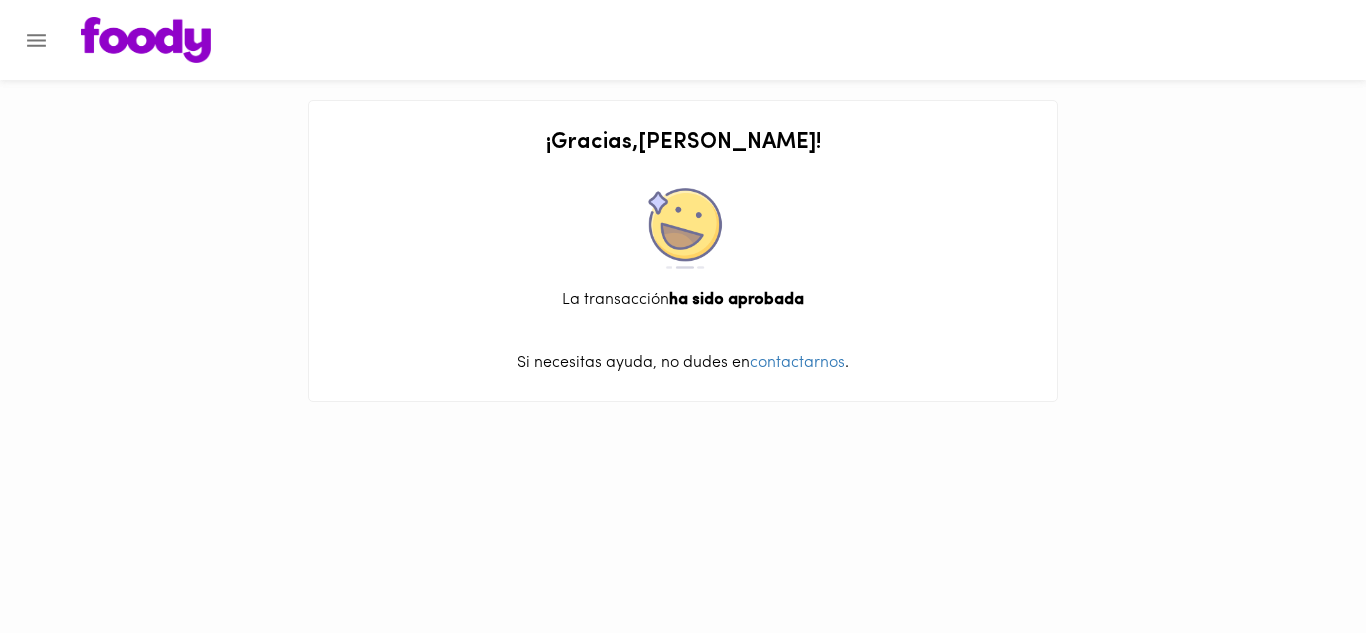click 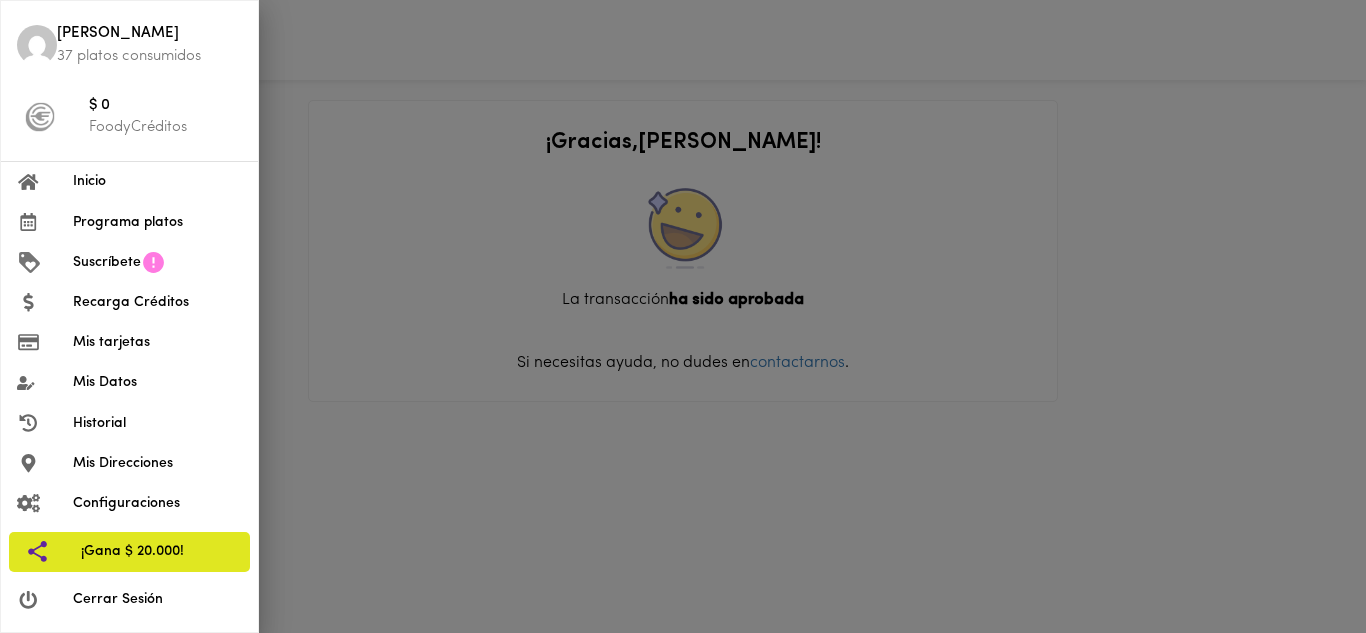 click on "Inicio" at bounding box center [157, 181] 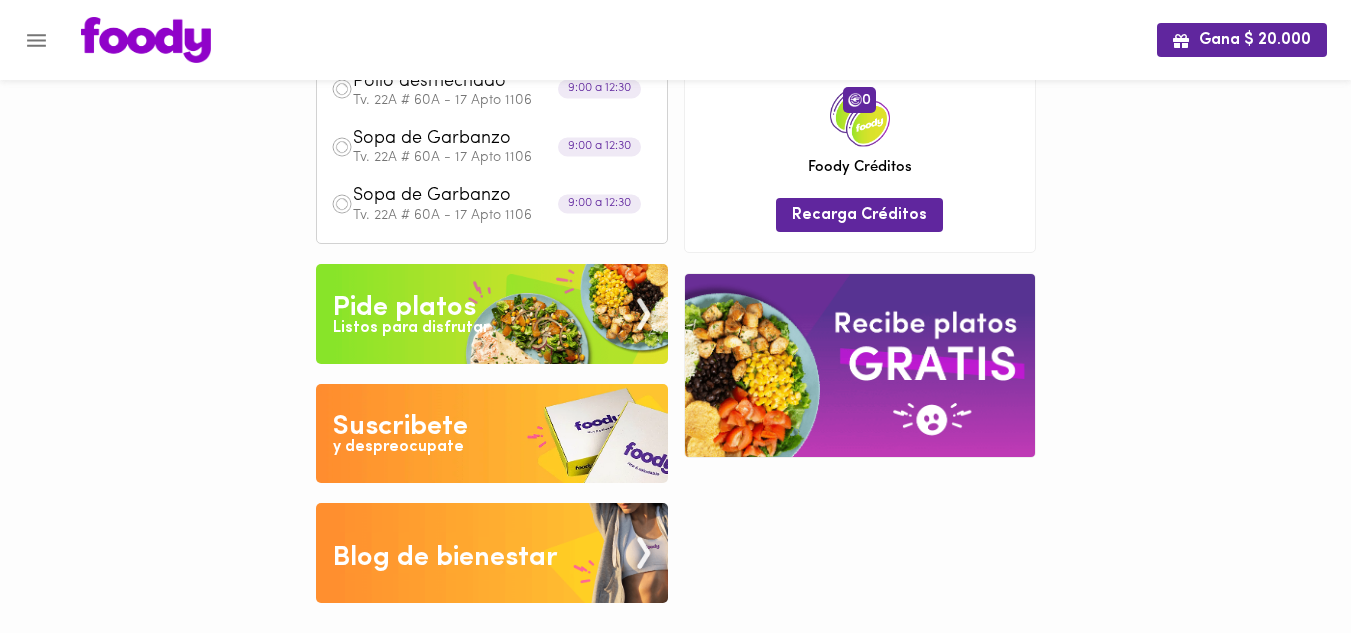 scroll, scrollTop: 0, scrollLeft: 0, axis: both 